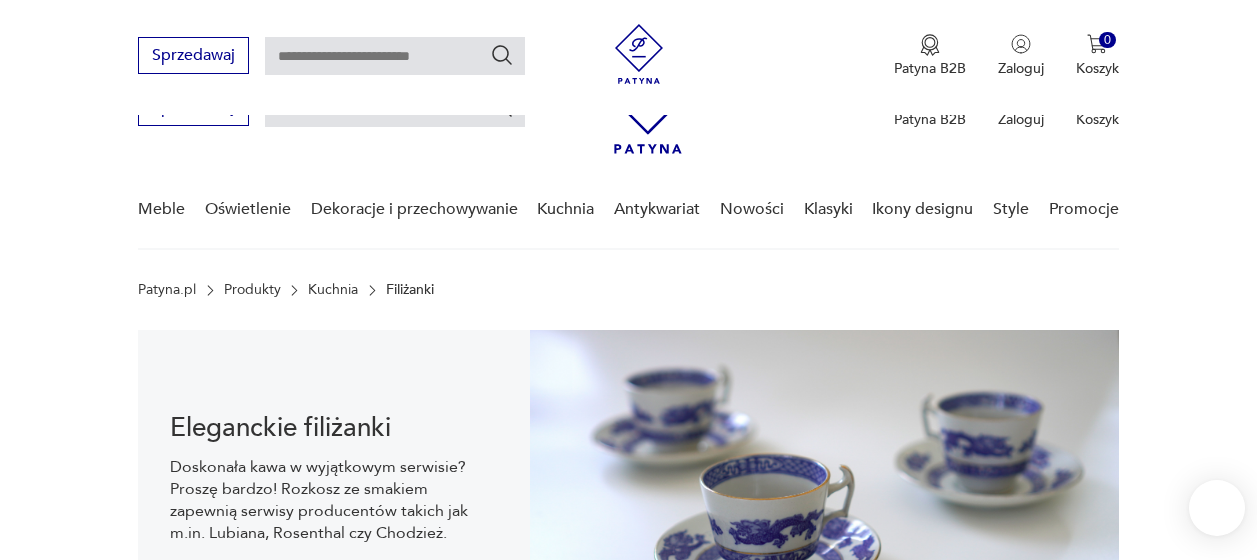 scroll, scrollTop: 840, scrollLeft: 0, axis: vertical 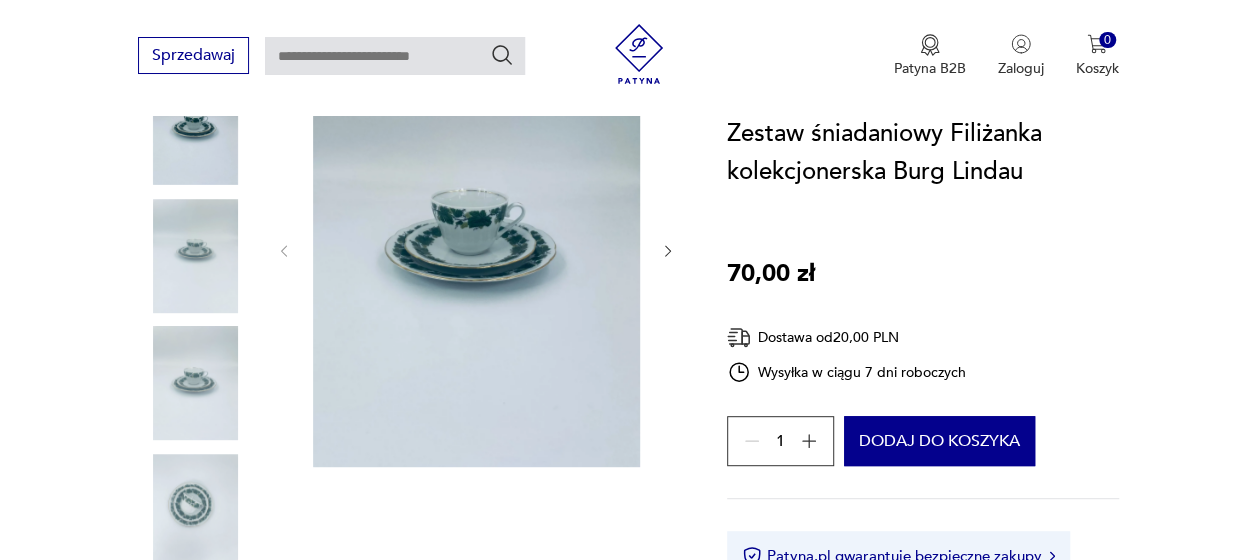 click at bounding box center [195, 256] 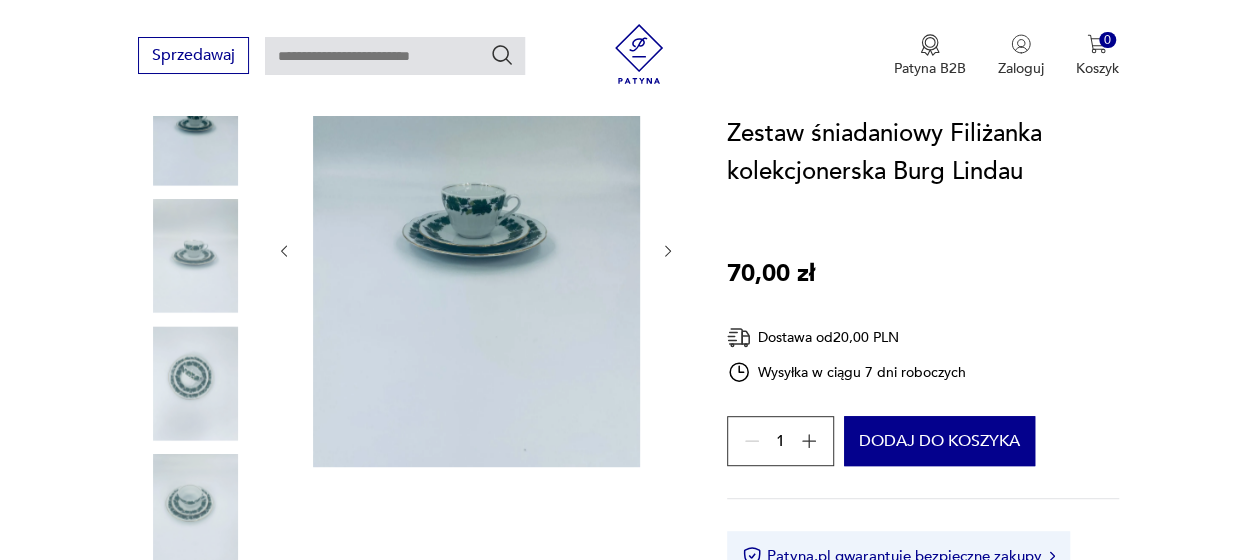 click at bounding box center [195, 383] 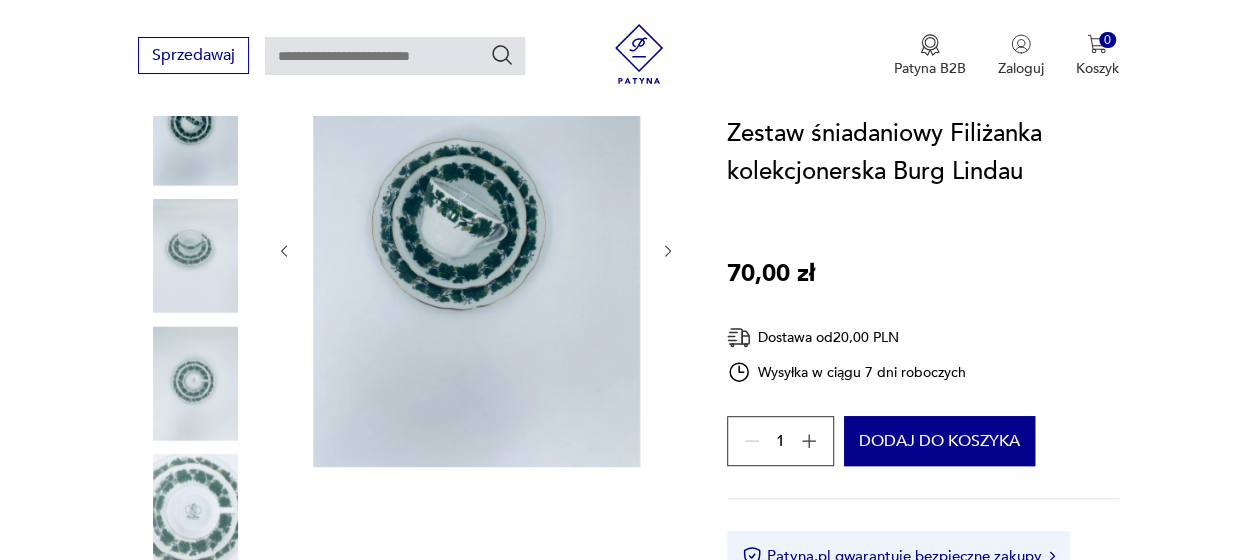 scroll, scrollTop: 0, scrollLeft: 0, axis: both 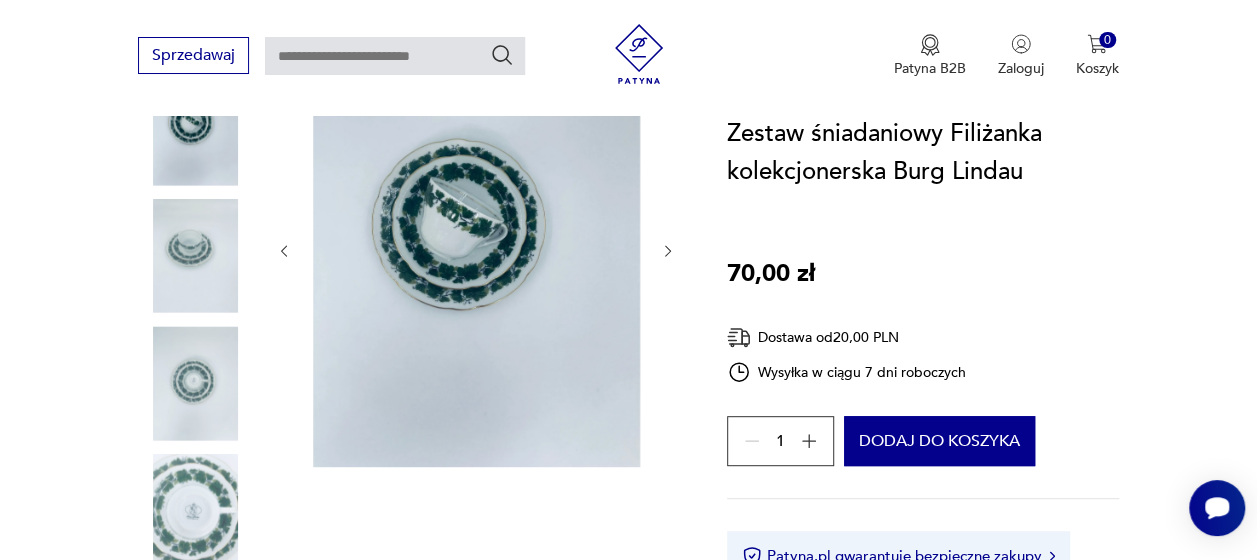 click at bounding box center [195, 256] 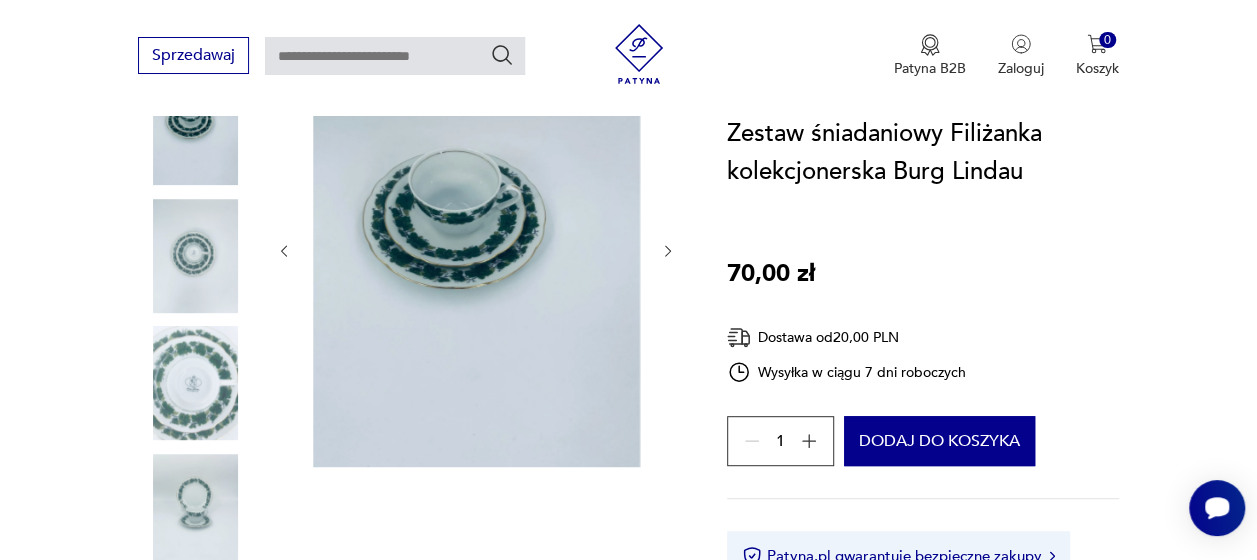 click at bounding box center [195, 383] 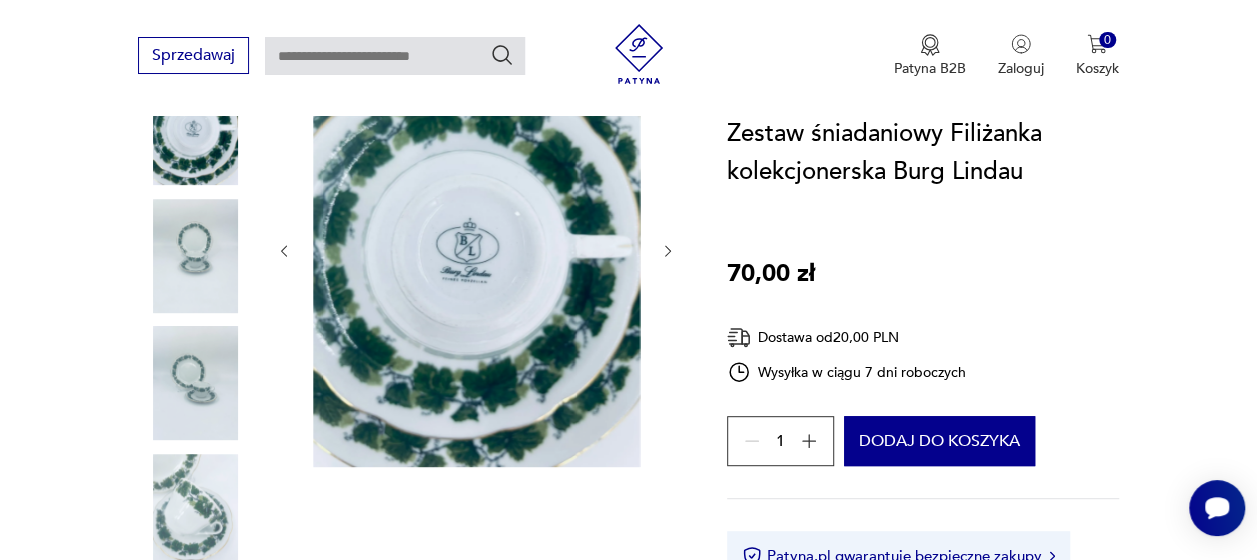 click at bounding box center (195, 383) 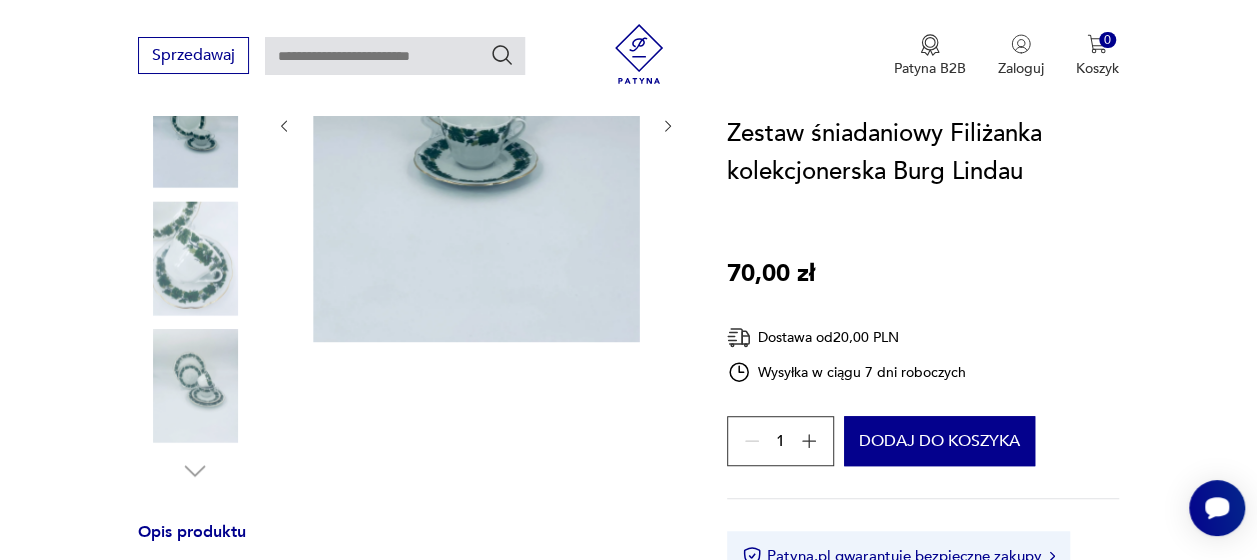 scroll, scrollTop: 425, scrollLeft: 0, axis: vertical 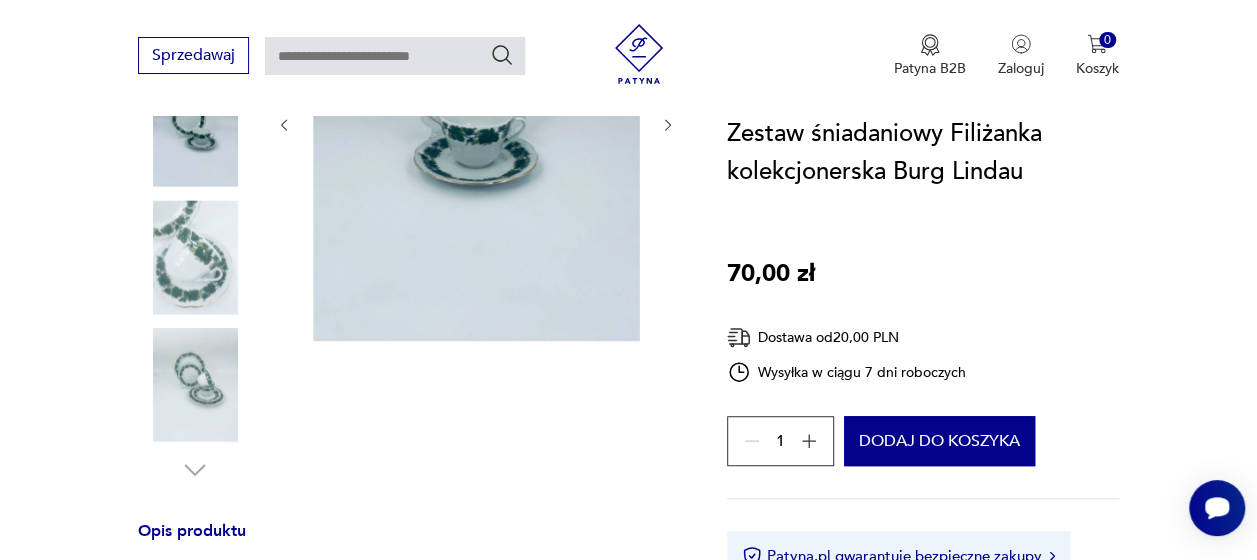 click at bounding box center (195, 385) 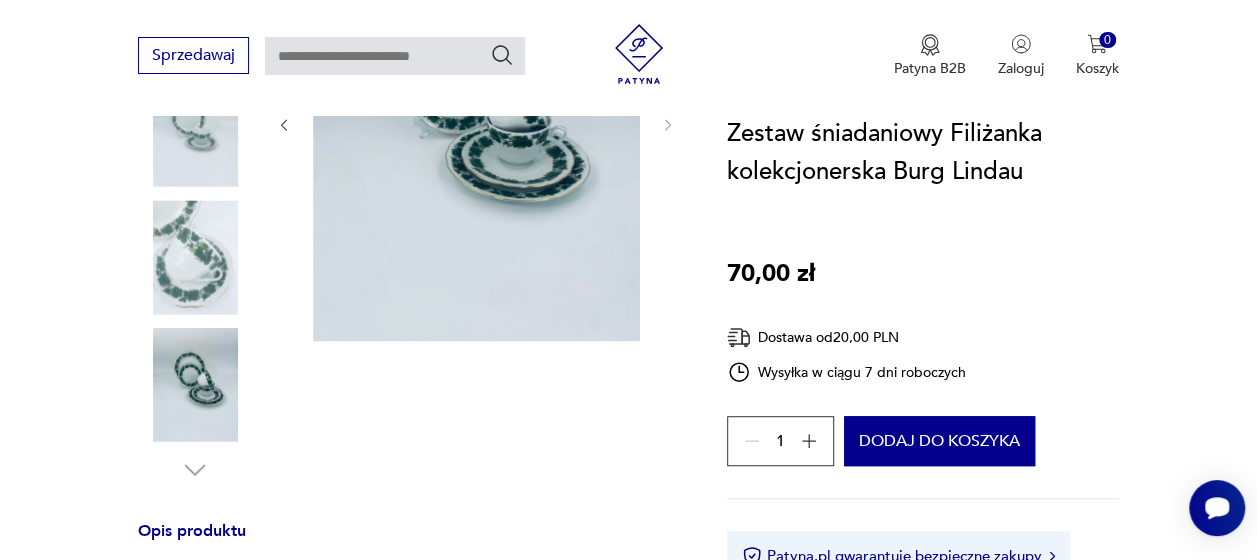 click at bounding box center [195, 257] 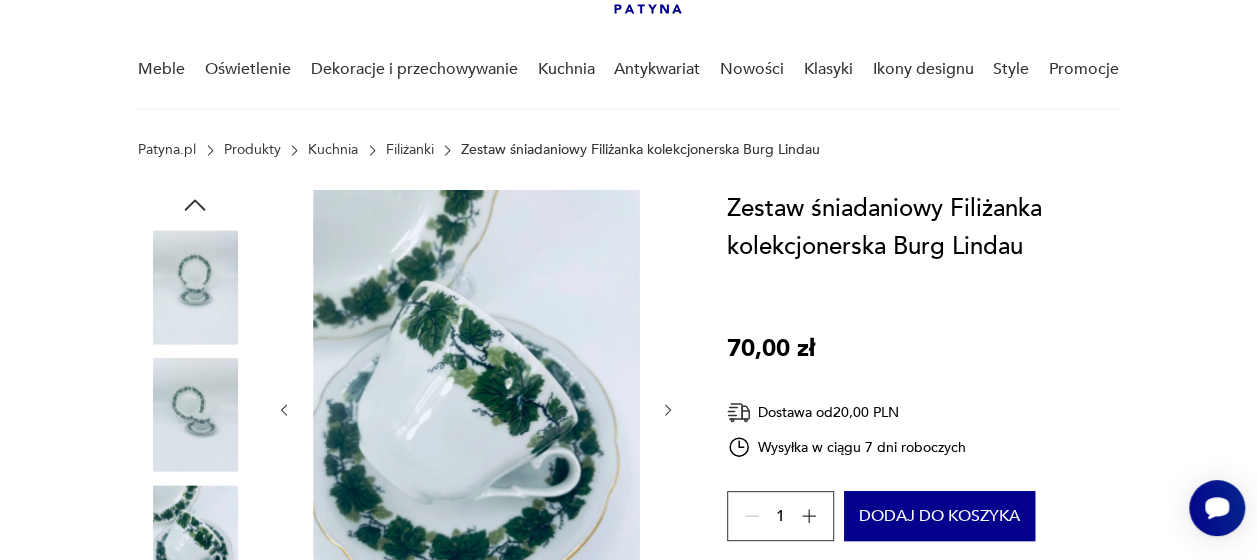 scroll, scrollTop: 0, scrollLeft: 0, axis: both 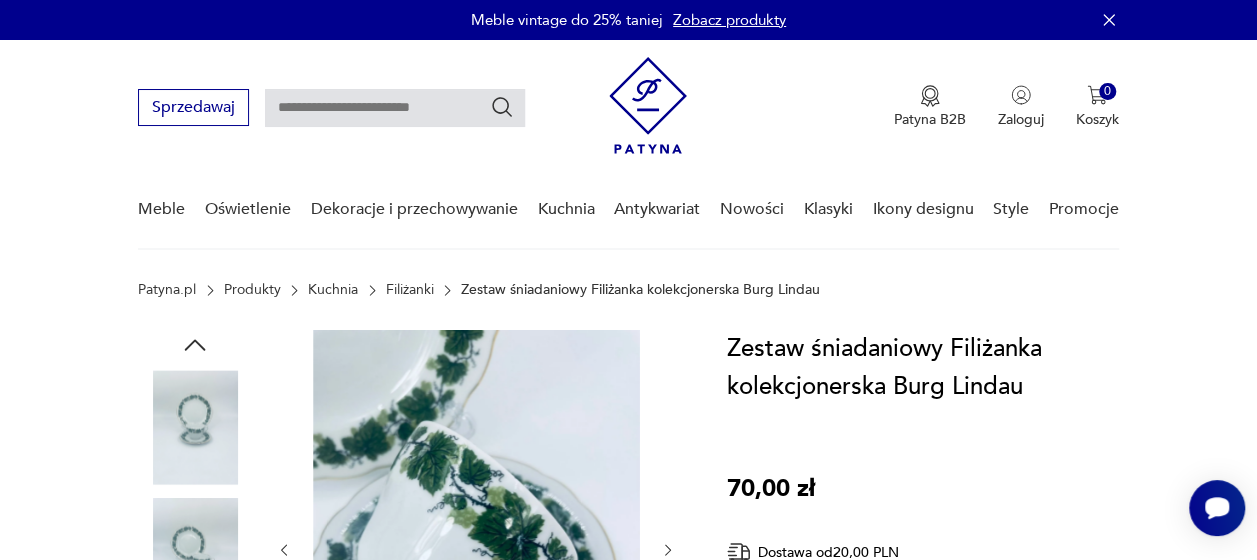 click on "Opis produktu Filizanka kolekcjonerska w zestawie trio wytwórni Burg Lindau, wykonana z wysokiej jakości białej porcelany, zdobiona girlandą z zielonych liści winogron, wykończona złoceniem w środku i na uchwycie. Talerzyki z tym samym wzorem oraz złoceniem na falowanym rancie.
Posiadam w sprzedaży [NUMBER]szt zestawu trio.
Cena dotyczy [NUMBER]szt zestawu trio.
Wymiary
Filiżanka
wysokość: [NUMBER]cm.
średnica górna: [NUMBER],[NUMBER]cm.
średnica podstawy: [NUMBER]cm.
poj: [NUMBER]ml.
Spodek
średnica: [NUMBER]cm.
wysokość: [NUMBER]cm.
Talerzyk deserowy
średnica: [NUMBER]cm.
wysokość: [NUMBER]cm.
Zdjęcia przedstawiają stan faktyczny przedmiotu
Dodatkowe zdjęcia na prośbę zainteresowanych
Wszystkie nasze przedmioty wystawione są dostępne w naszym magazynie.
Można obejrzeć po wcześniejszym umówieniu się.
Nr.[NUMBER] Rozwiń więcej Szczegóły produktu Stan:   idealny Miasto sprzedawcy :   [CITY] Wysokość :   [NUMBER] Kolor:   ciemnozielony, biały Kolory :   dark_green, white Tworzywo :   porcelana Sygnatura :   Tak Zdobienie :" at bounding box center [628, 995] 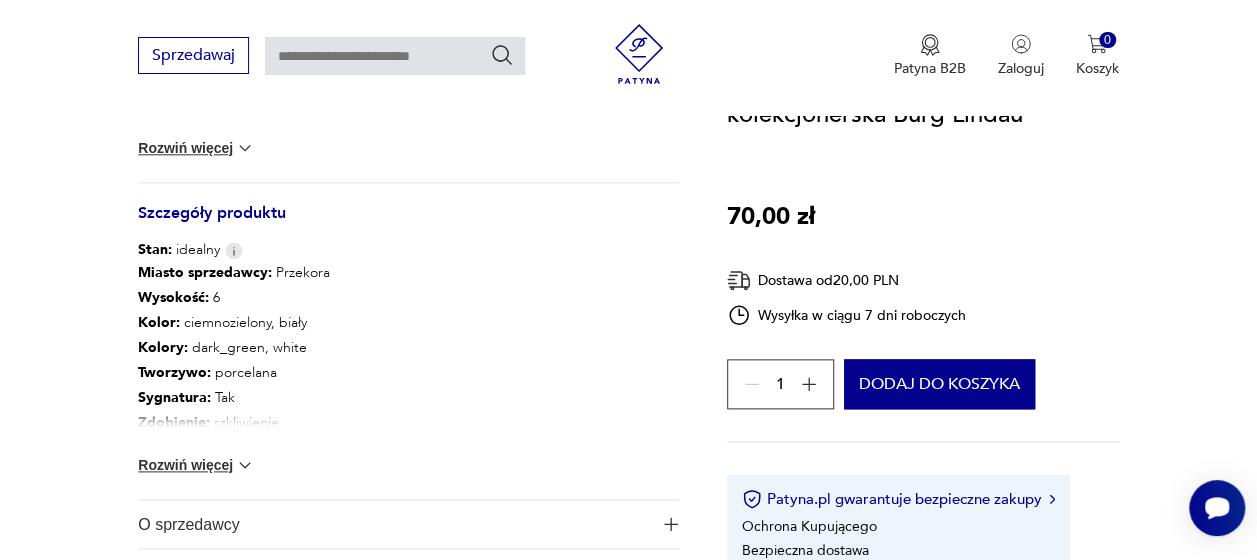scroll, scrollTop: 1015, scrollLeft: 0, axis: vertical 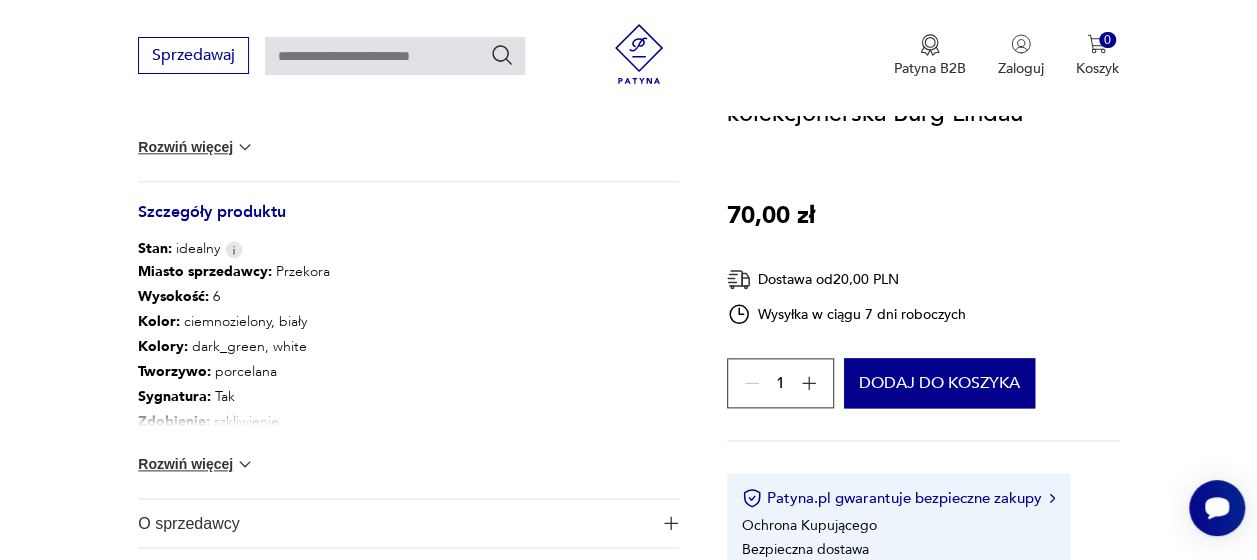 click on "Rozwiń więcej" at bounding box center [196, 464] 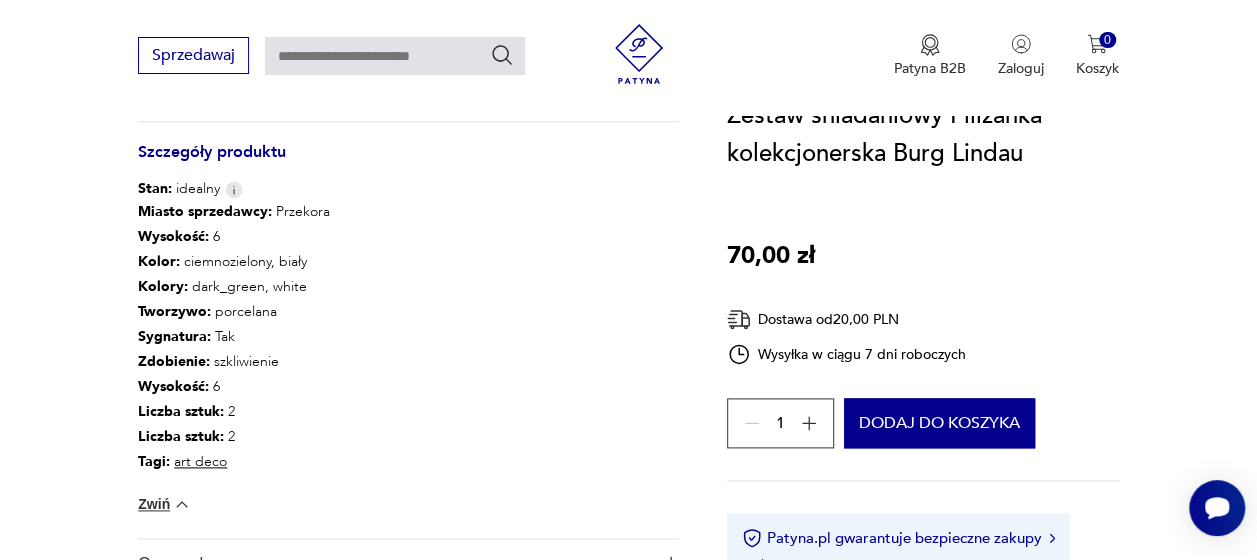 scroll, scrollTop: 1074, scrollLeft: 0, axis: vertical 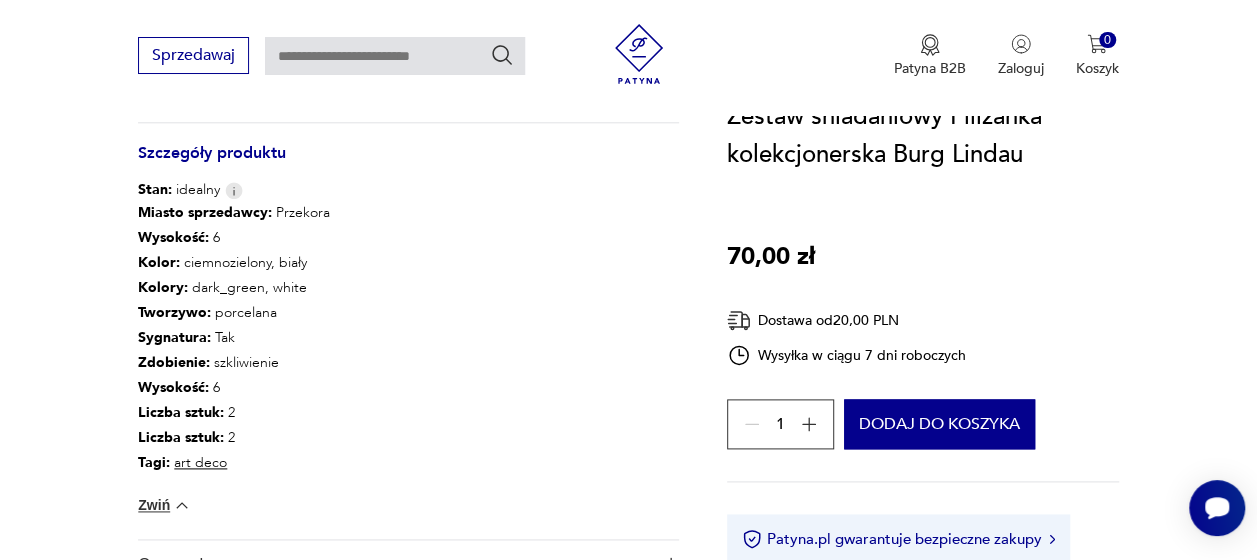 click on "Cenimy prywatność użytkowników Używamy plików cookie, aby poprawić jakość przeglądania, wyświetlać reklamy lub treści dostosowane do indywidualnych potrzeb użytkowników oraz analizować ruch na stronie. Kliknięcie przycisku „Akceptuj wszystkie” oznacza zgodę na wykorzystywanie przez nas plików cookie. Ustawienia    Akceptuję wszystkie Dostosuj preferencje dotyczące zgody   Używamy plików cookie, aby pomóc użytkownikom w sprawnej nawigacji i wykonywaniu określonych funkcji. Szczegółowe informacje na temat wszystkich plików cookie odpowiadających poszczególnym kategoriom zgody znajdują się poniżej. Pliki cookie sklasyfikowane jako „niezbędne” są przechowywane w przeglądarce użytkownika, ponieważ są niezbędne do włączenia podstawowych funkcji witryny....  Pokaż więcej Niezbędne Zawsze aktywne Plik cookie connect.sid Czas trwania 10 godzin Opis This cookie is used for authentication and for secure log-in. It registers the log-in information.  Plik cookie Opis" at bounding box center [628, 1085] 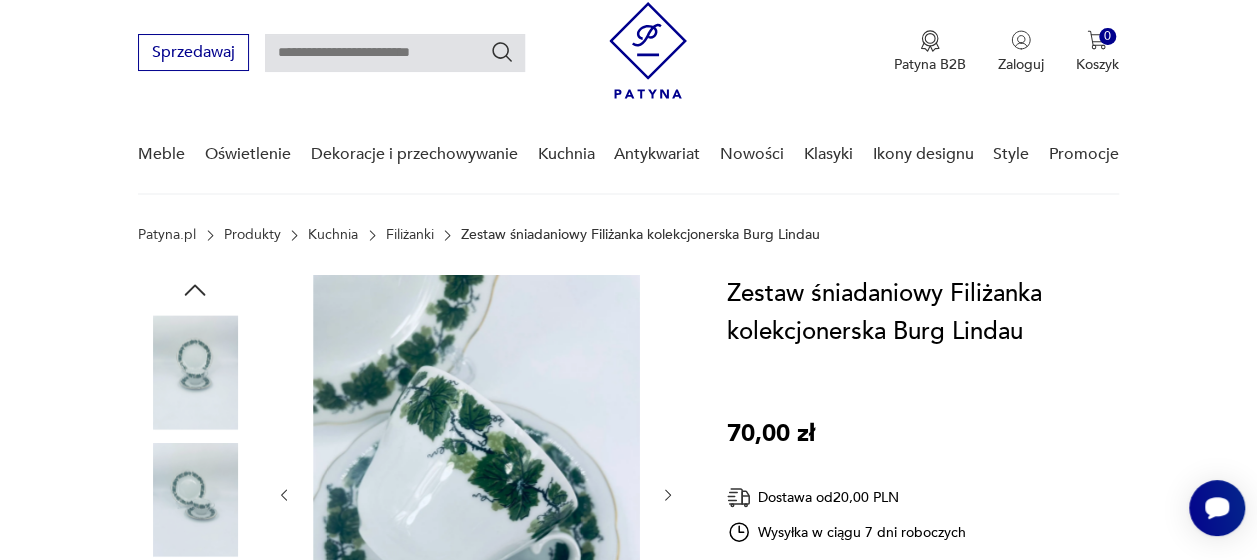 scroll, scrollTop: 47, scrollLeft: 0, axis: vertical 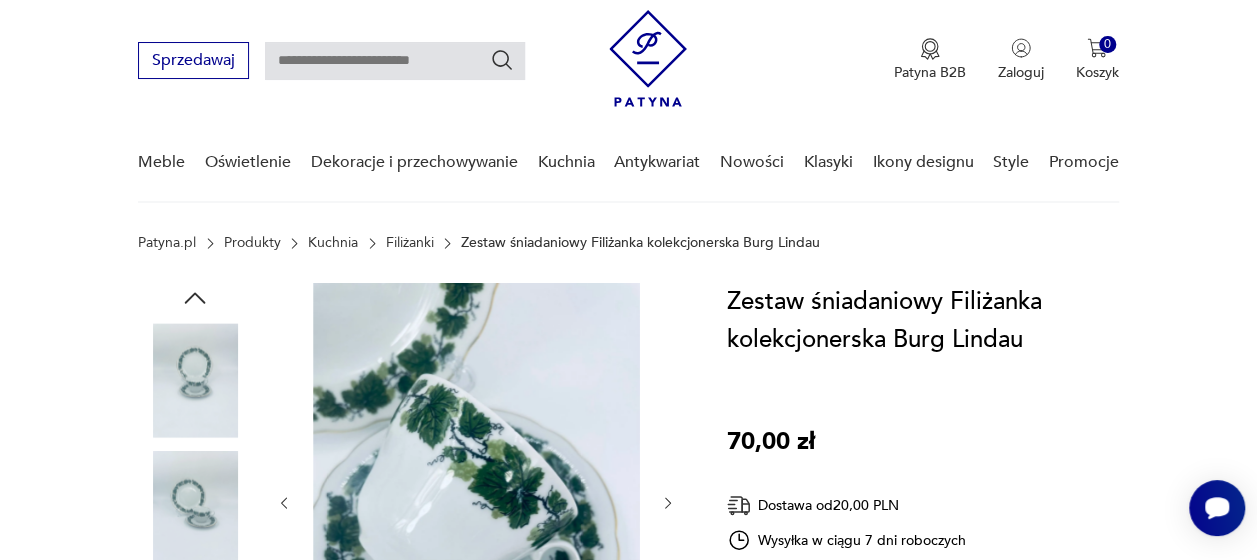 click 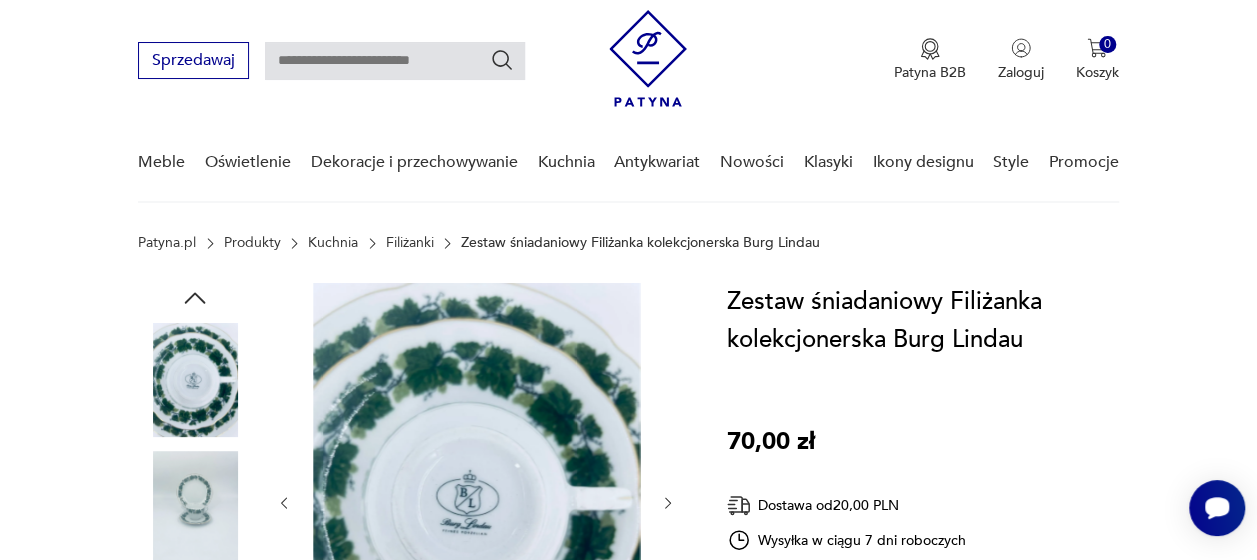 click 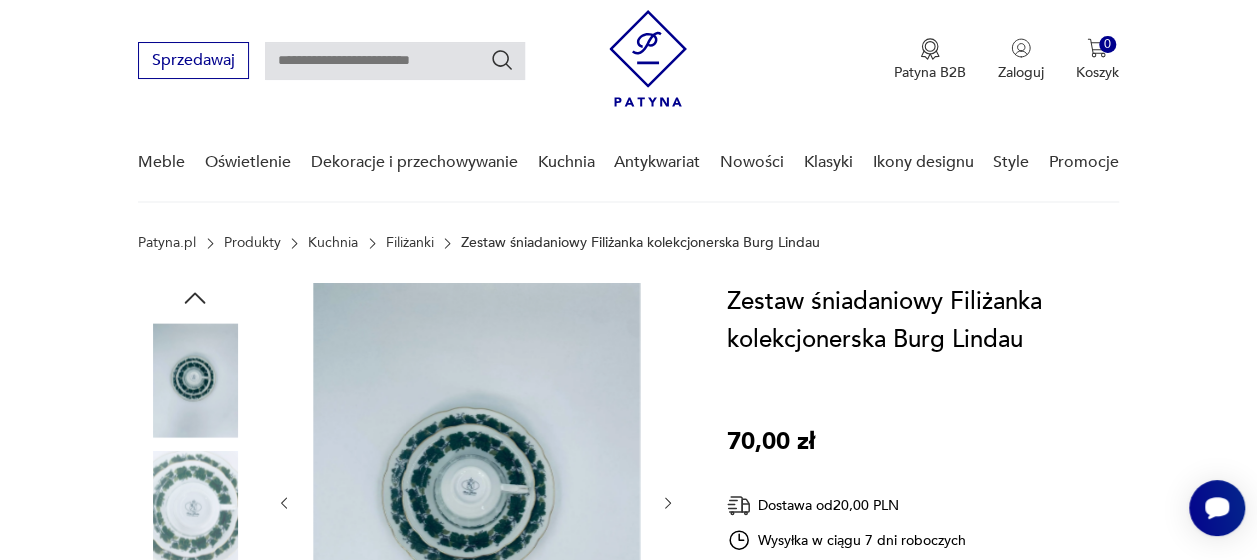 click 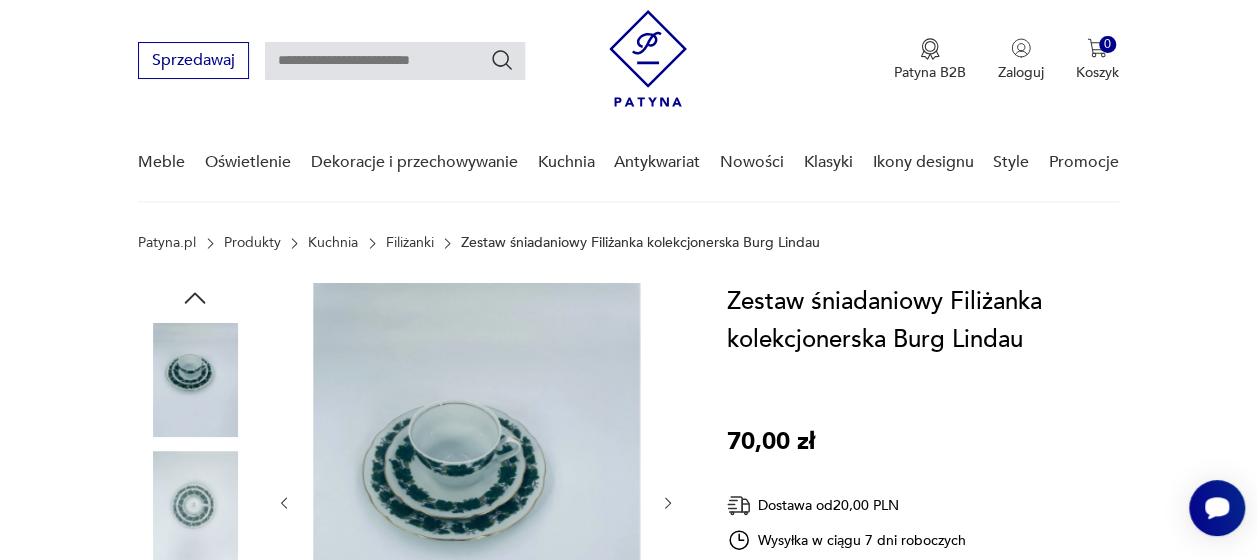 click 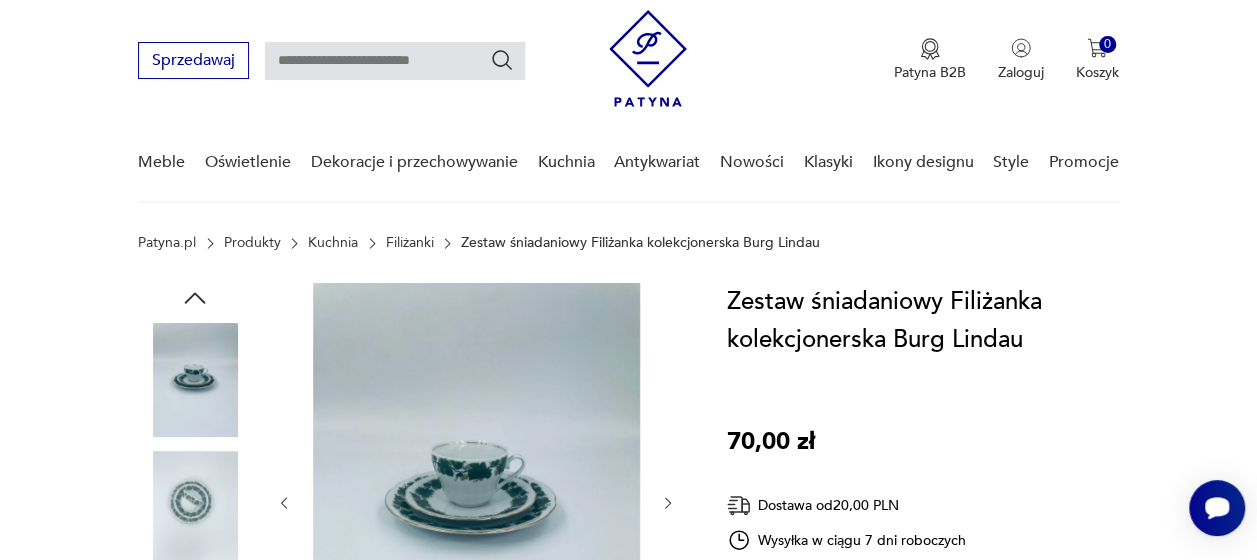 click 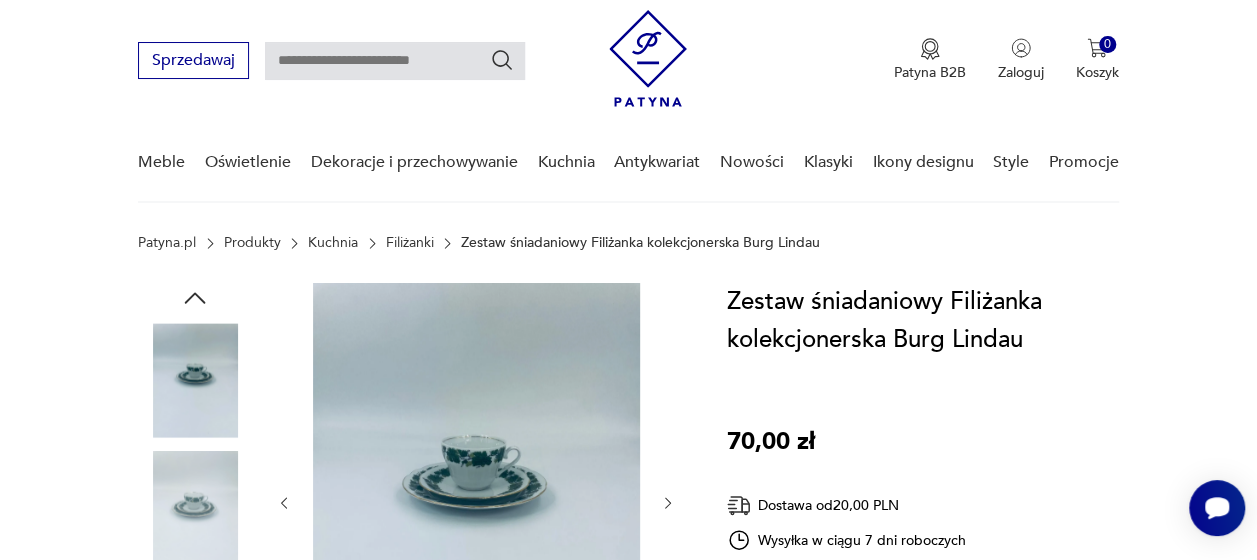 click 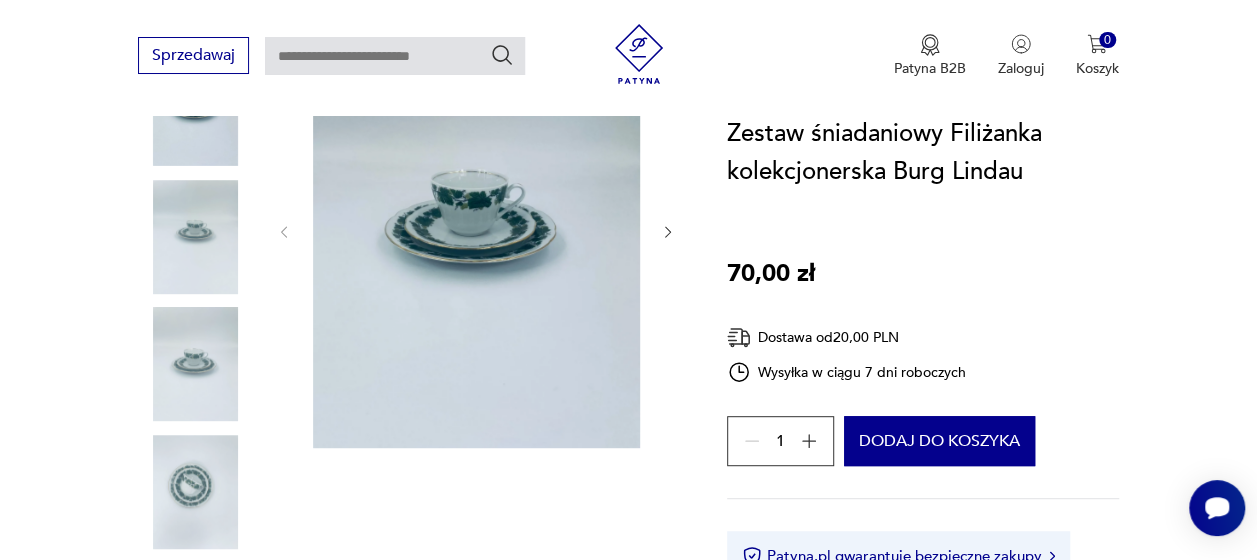 scroll, scrollTop: 247, scrollLeft: 0, axis: vertical 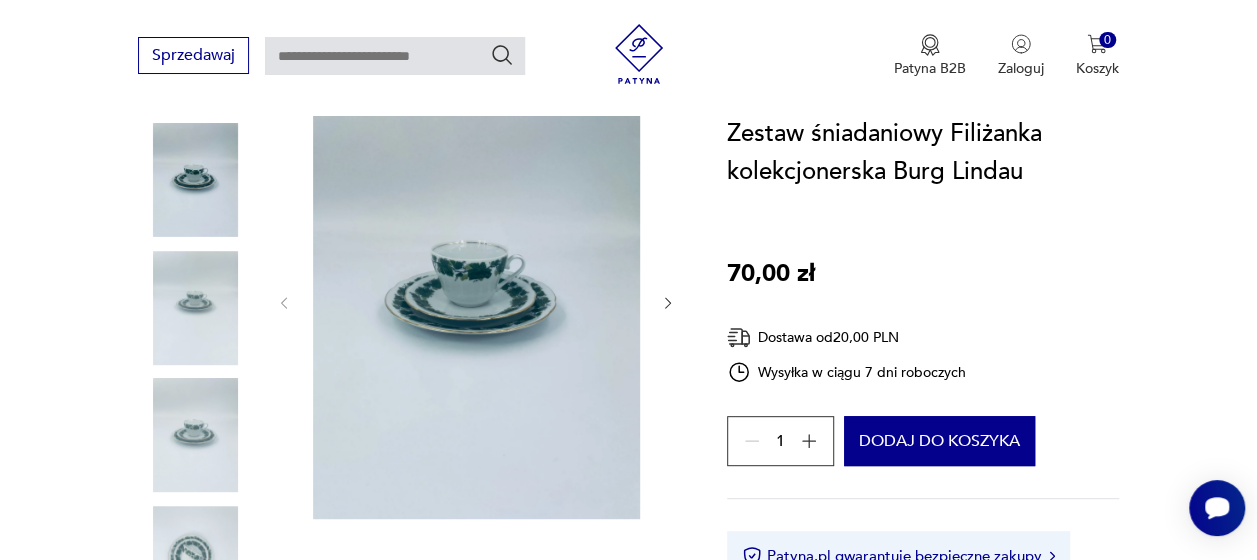 click at bounding box center (476, 301) 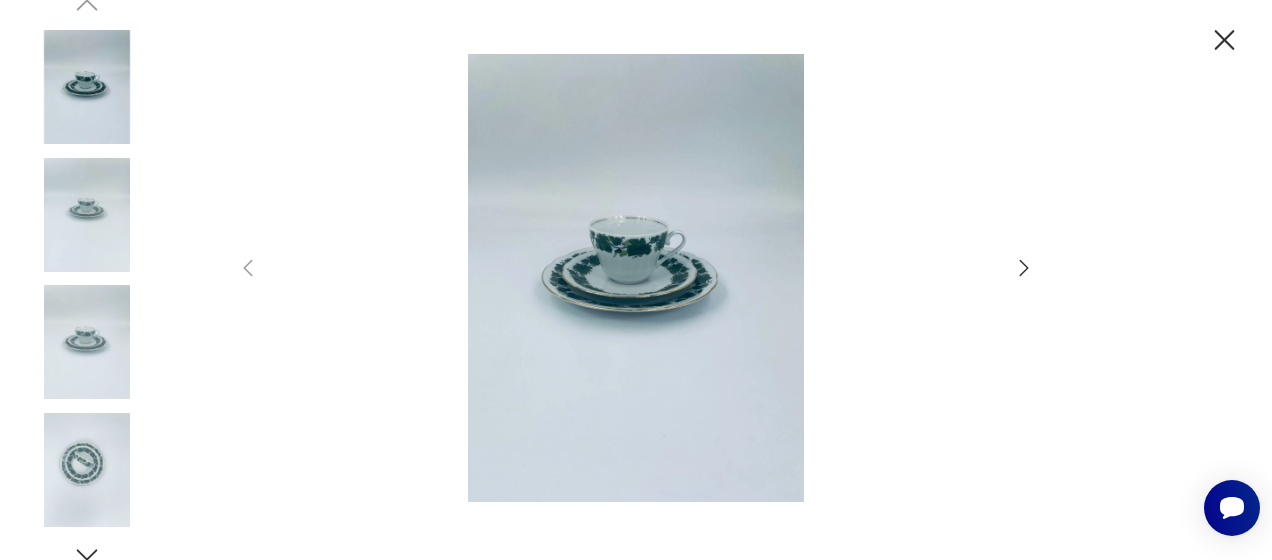 click 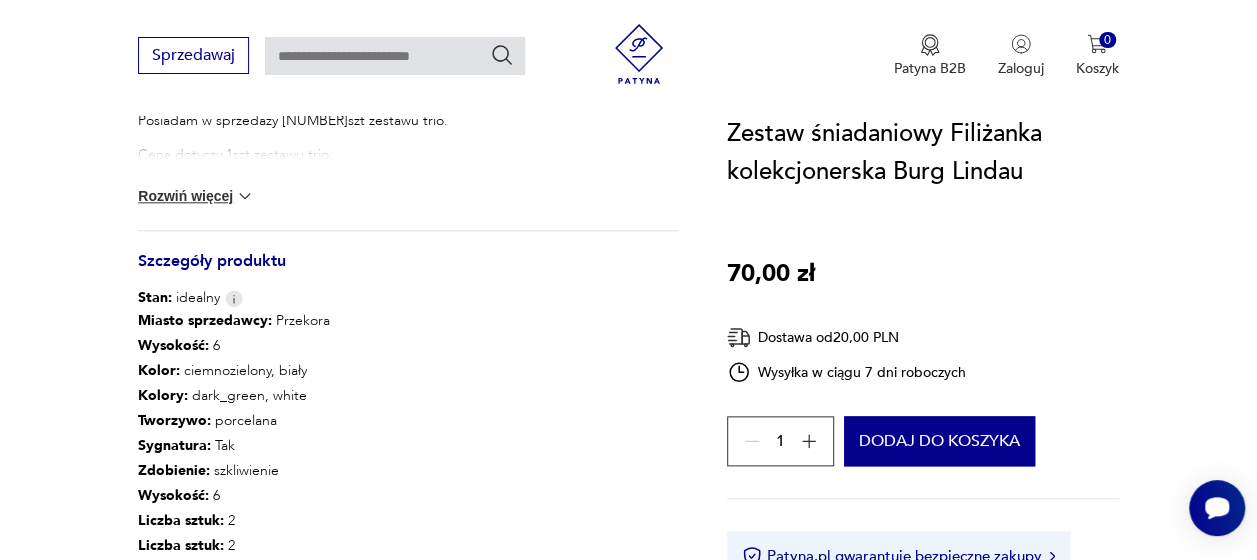 scroll, scrollTop: 747, scrollLeft: 0, axis: vertical 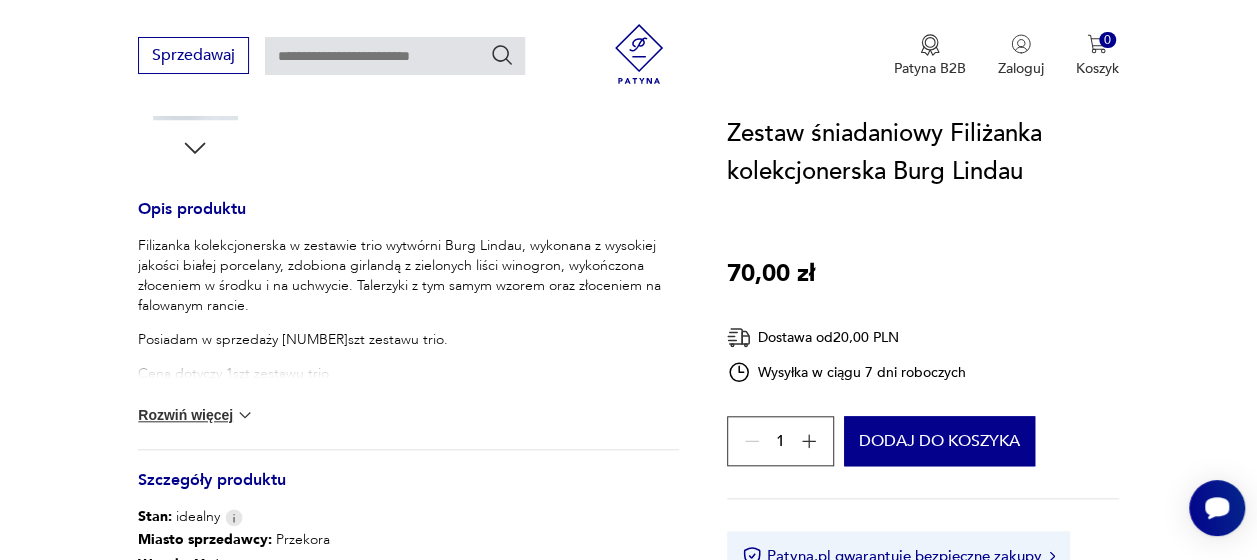click on "Filizanka kolekcjonerska w zestawie trio wytwórni Burg Lindau, wykonana z wysokiej jakości białej porcelany, zdobiona girlandą z zielonych liści winogron, wykończona złoceniem w środku i na uchwycie. Talerzyki z tym samym wzorem oraz złoceniem na falowanym rancie.
Posiadam w sprzedaży [NUMBER]szt zestawu trio.
Cena dotyczy [NUMBER]szt zestawu trio.
Wymiary
Filiżanka
wysokość: [NUMBER]cm.
średnica górna: [NUMBER],[NUMBER]cm.
średnica podstawy: [NUMBER]cm.
poj: [NUMBER]ml.
Spodek
średnica: [NUMBER]cm.
wysokość: [NUMBER]cm.
Talerzyk deserowy
średnica: [NUMBER]cm.
wysokość: [NUMBER]cm.
Zdjęcia przedstawiają stan faktyczny przedmiotu
Dodatkowe zdjęcia na prośbę zainteresowanych
Wszystkie nasze przedmioty wystawione są dostępne w naszym magazynie.
Można obejrzeć po wcześniejszym umówieniu się.
Nr.[NUMBER] Rozwiń więcej" at bounding box center [408, 342] 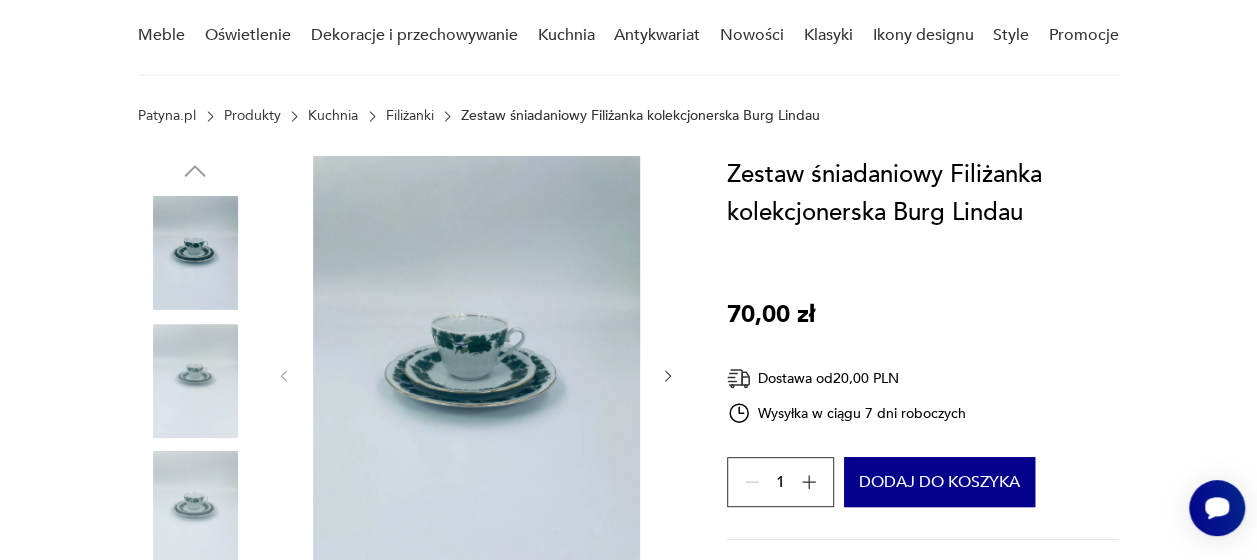 scroll, scrollTop: 47, scrollLeft: 0, axis: vertical 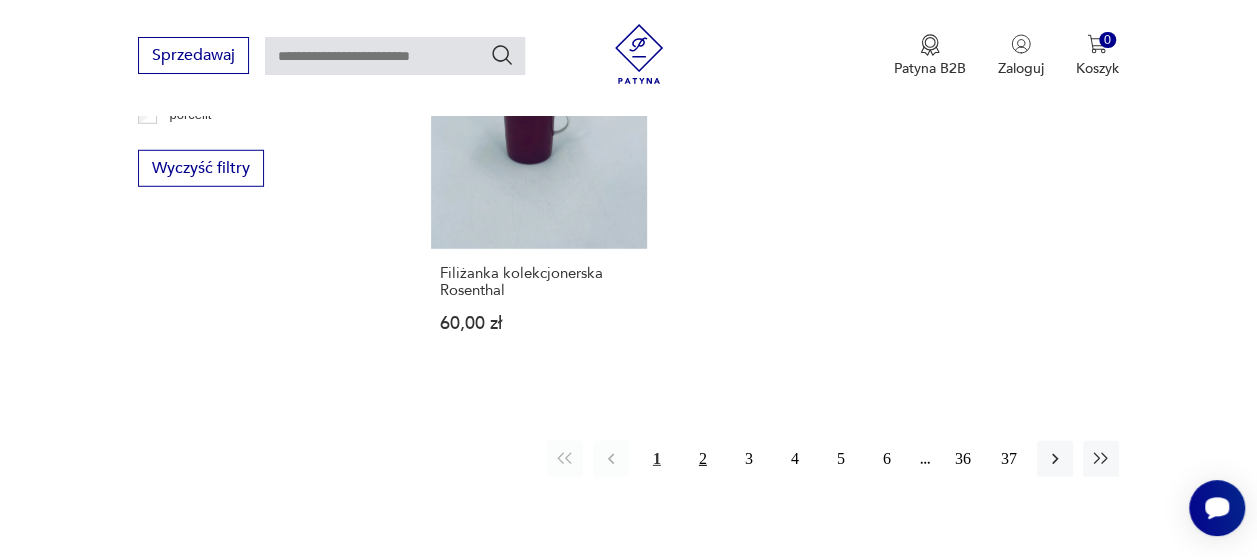 click on "2" at bounding box center [703, 459] 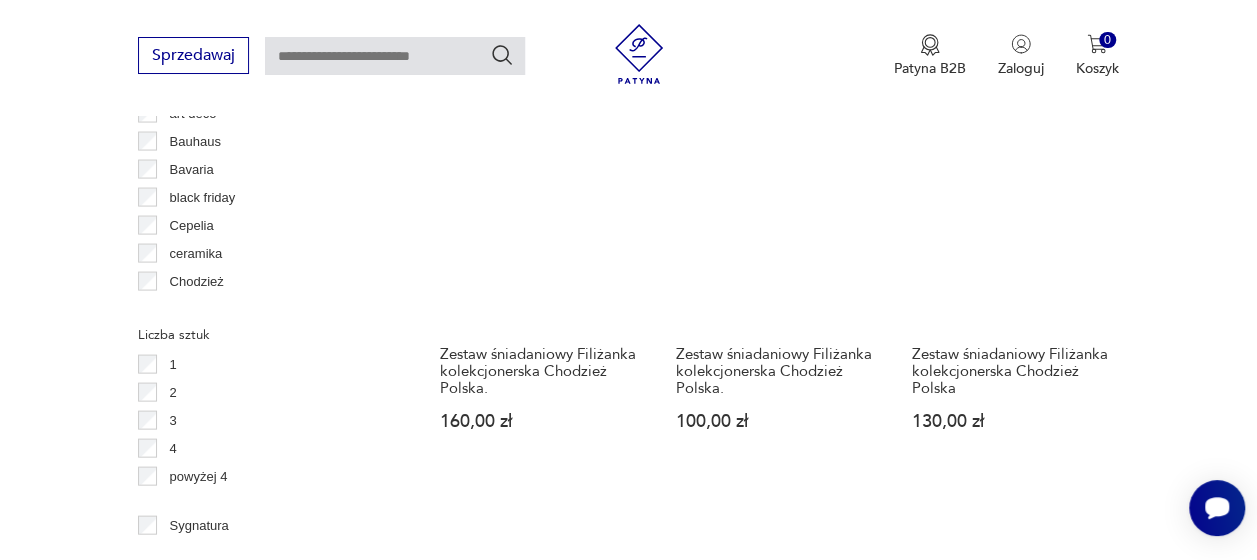 scroll, scrollTop: 1830, scrollLeft: 0, axis: vertical 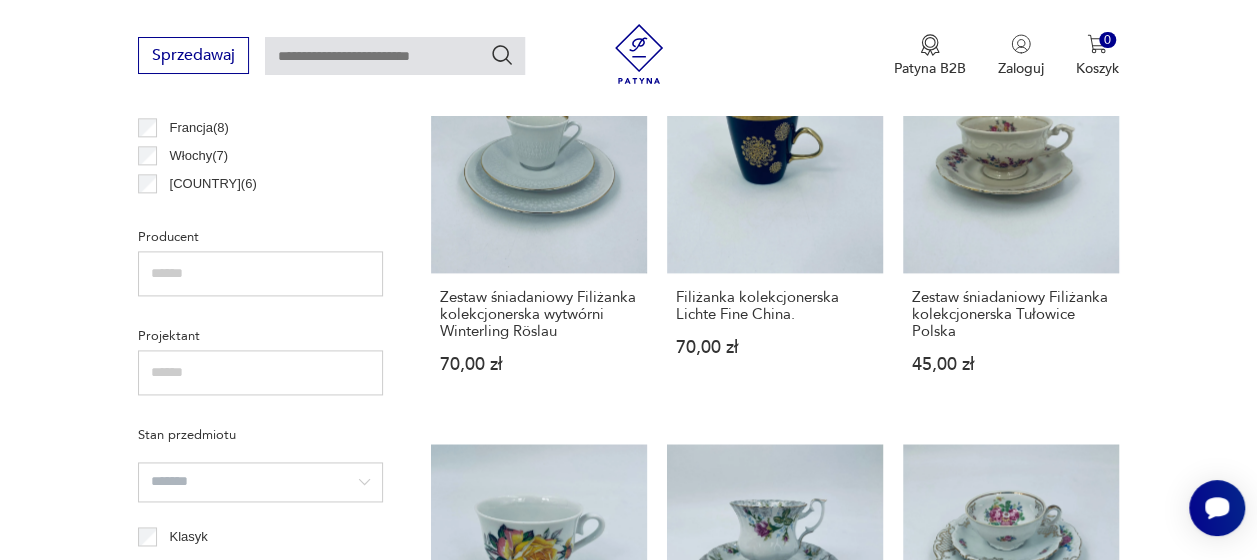 click at bounding box center [260, 273] 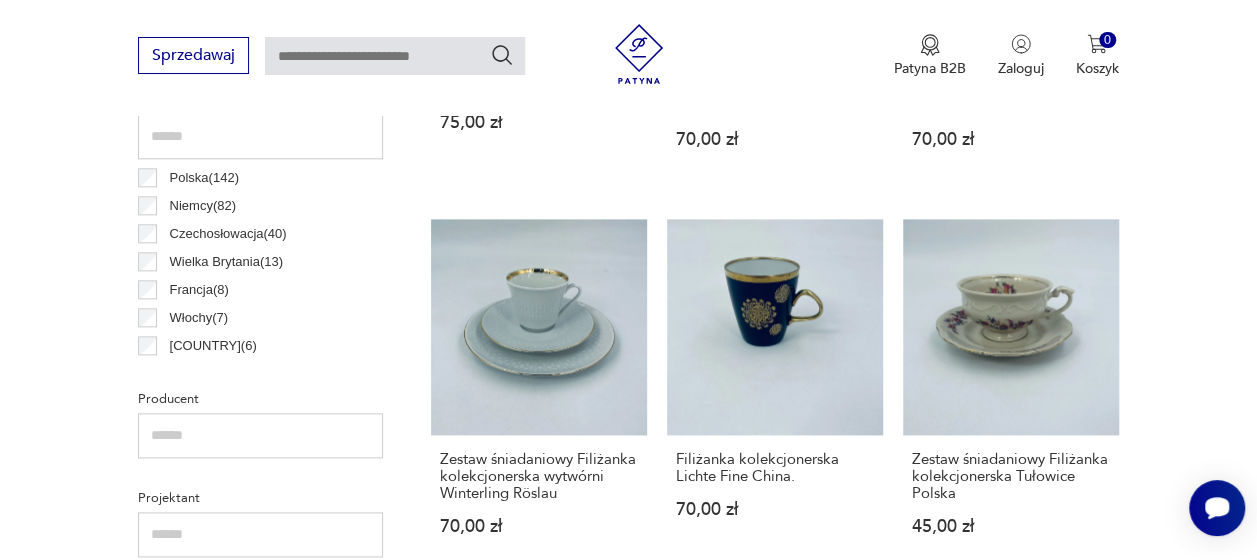 scroll, scrollTop: 930, scrollLeft: 0, axis: vertical 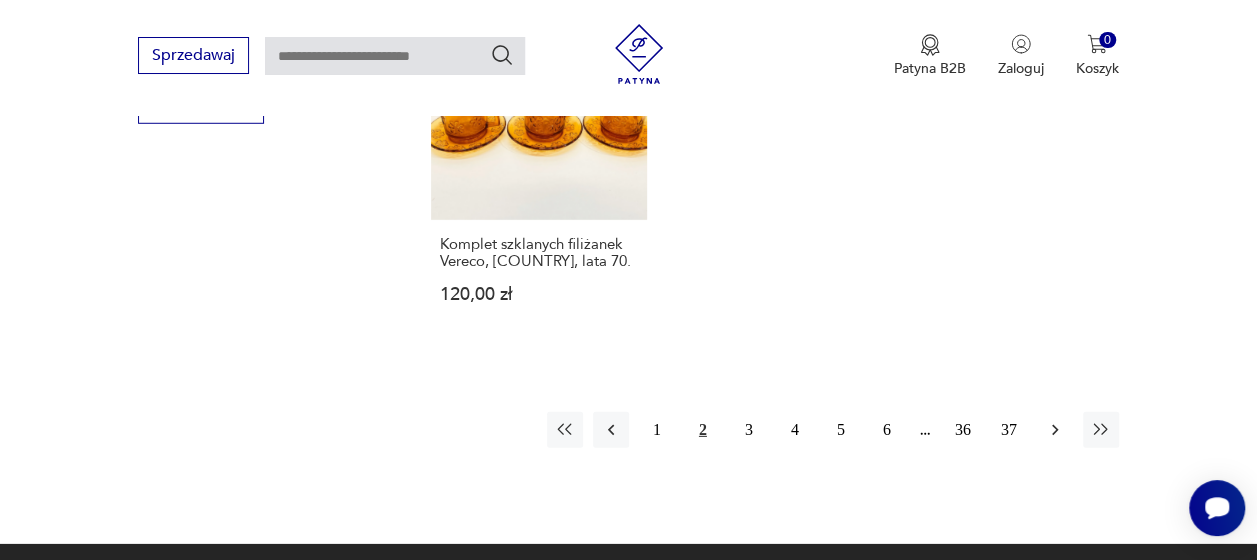 click 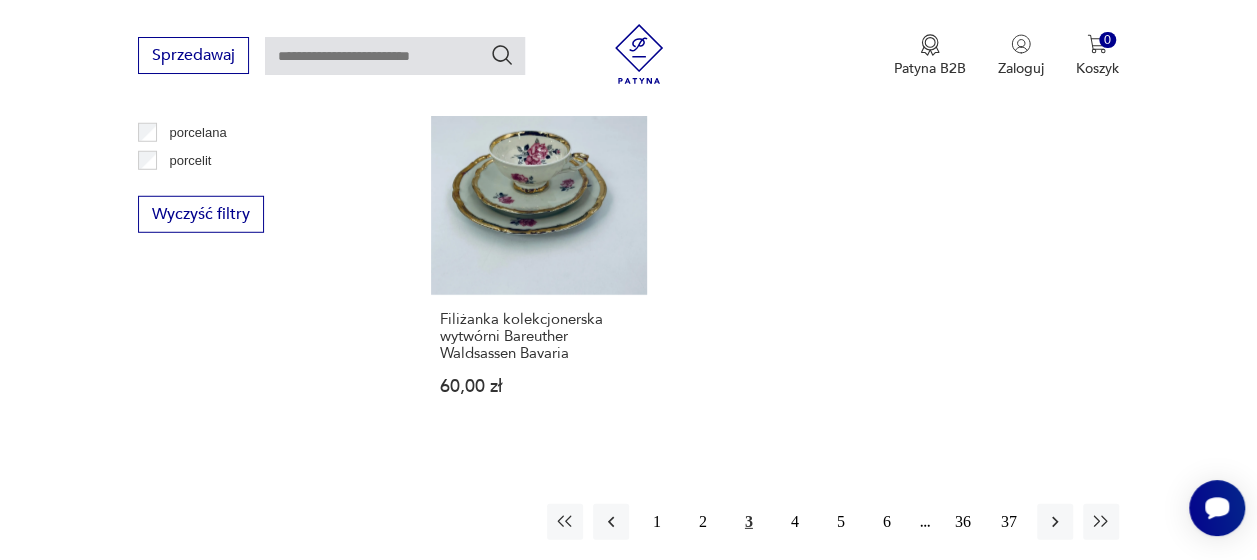 scroll, scrollTop: 2530, scrollLeft: 0, axis: vertical 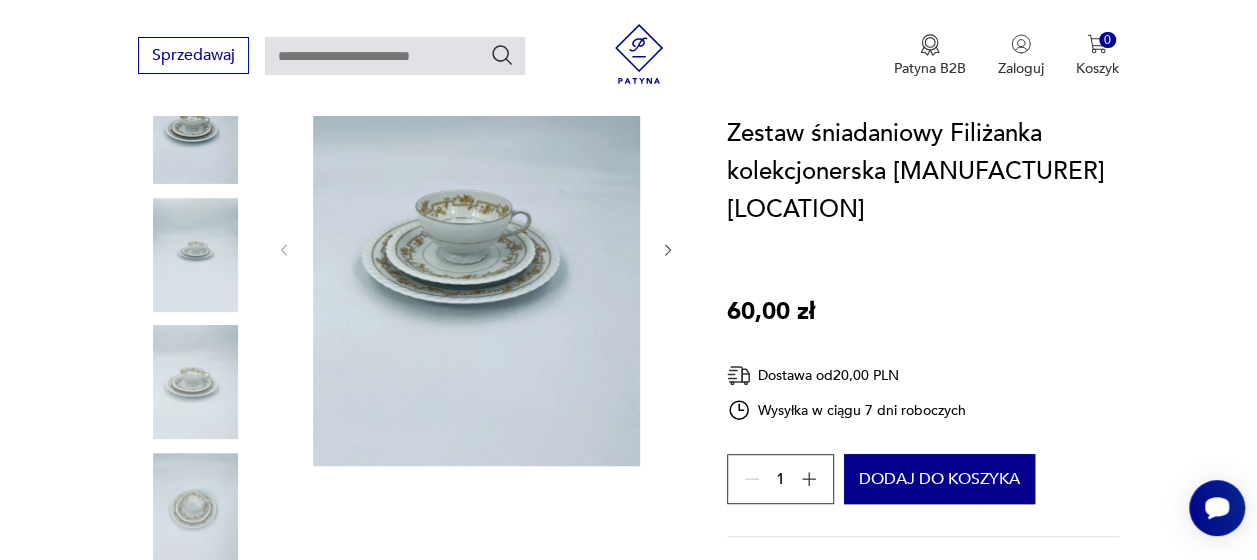 click at bounding box center (476, 248) 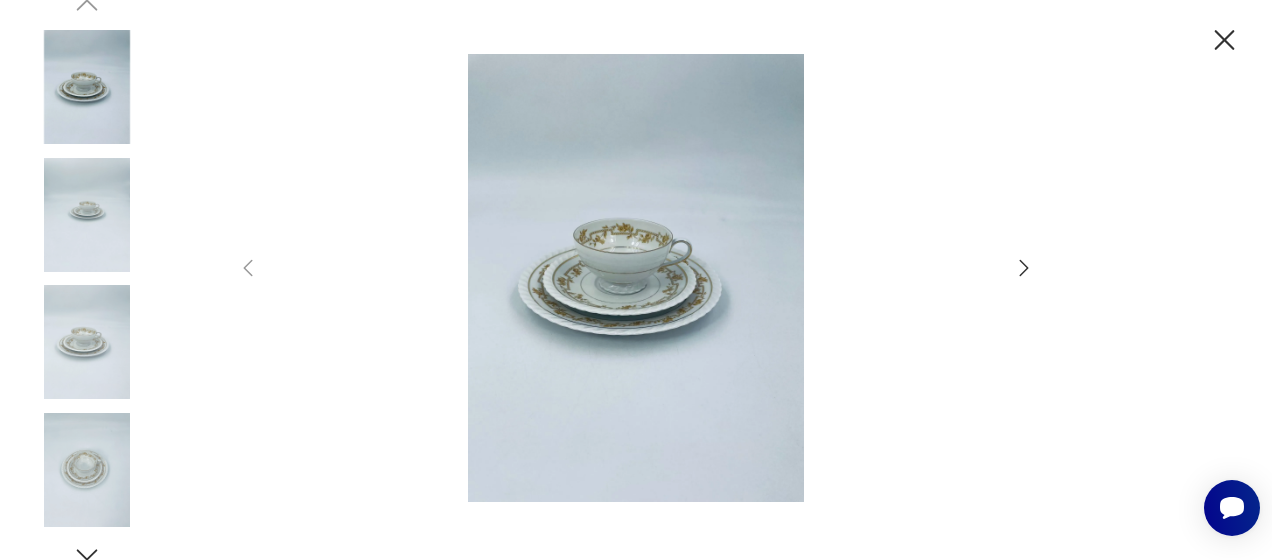click 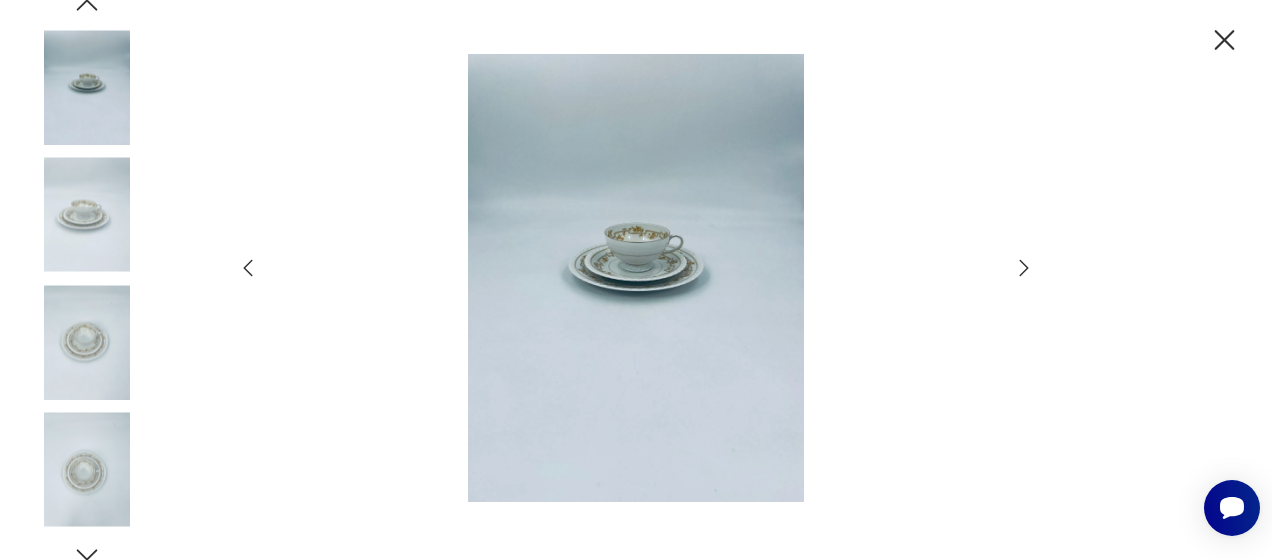 click 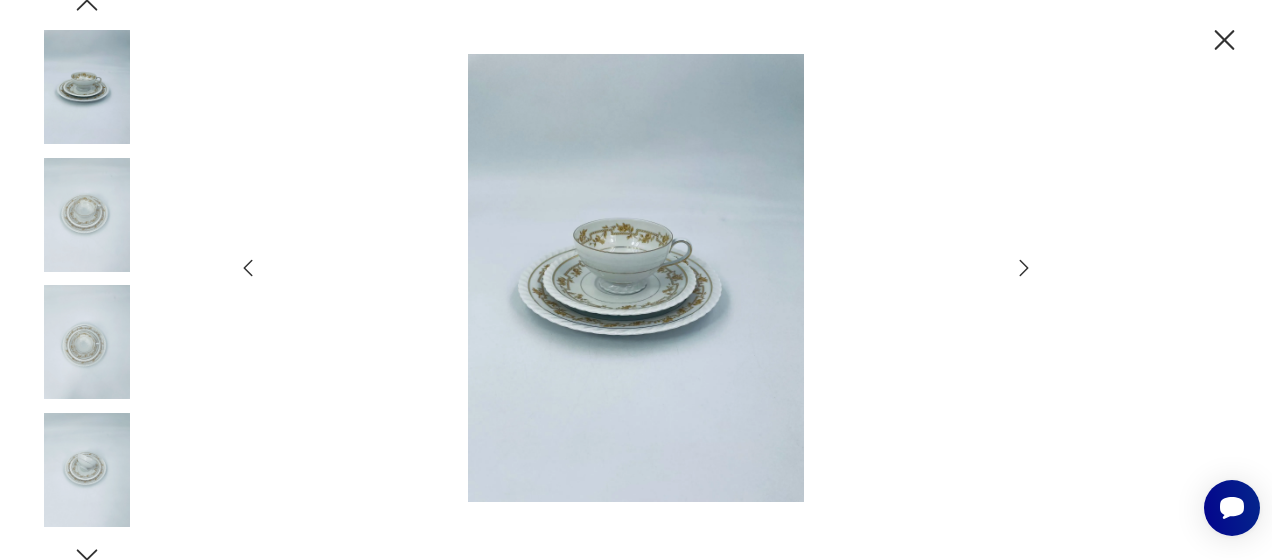 click 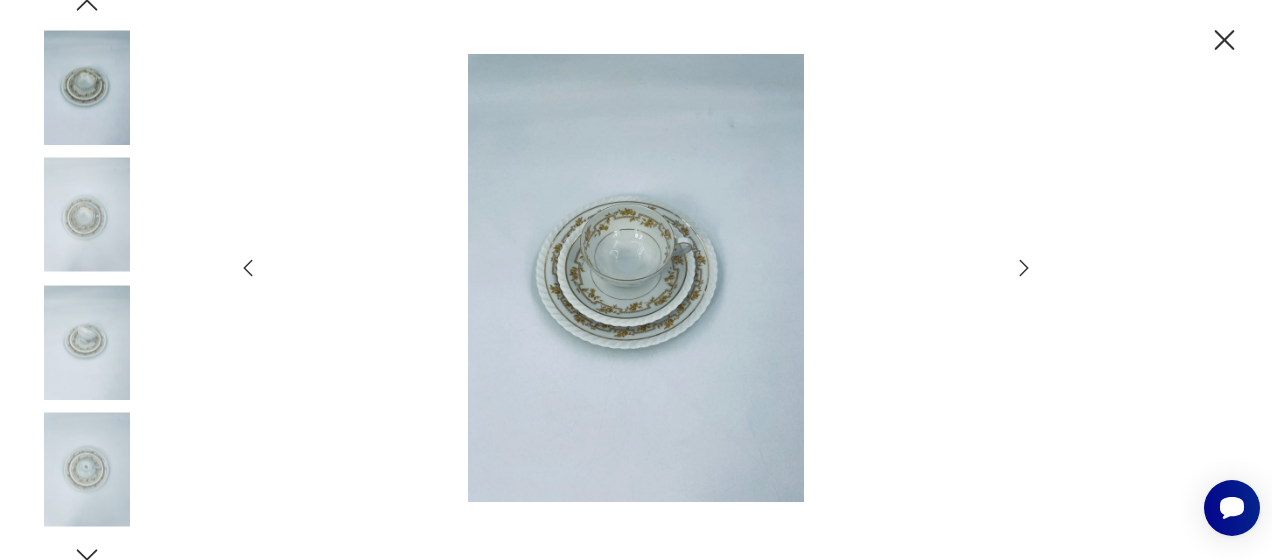 click 